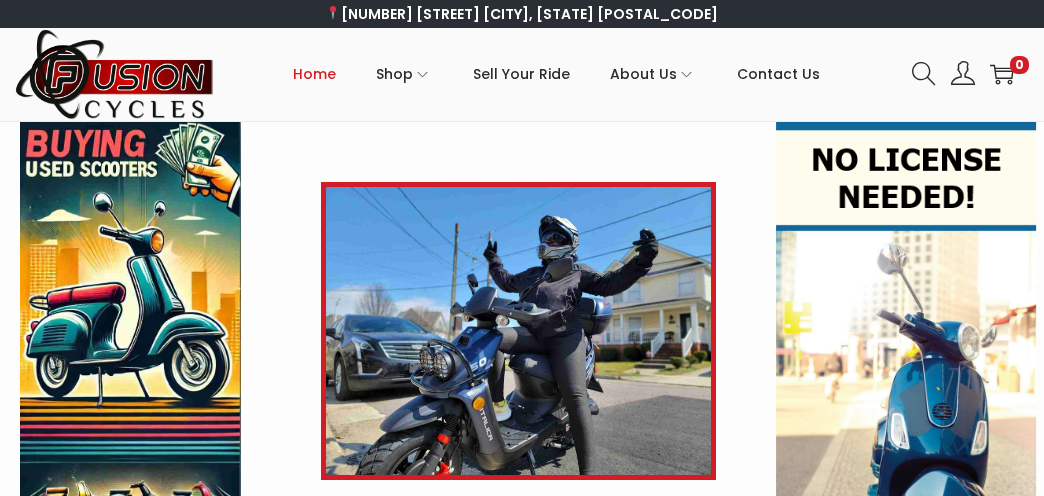 scroll, scrollTop: 0, scrollLeft: 0, axis: both 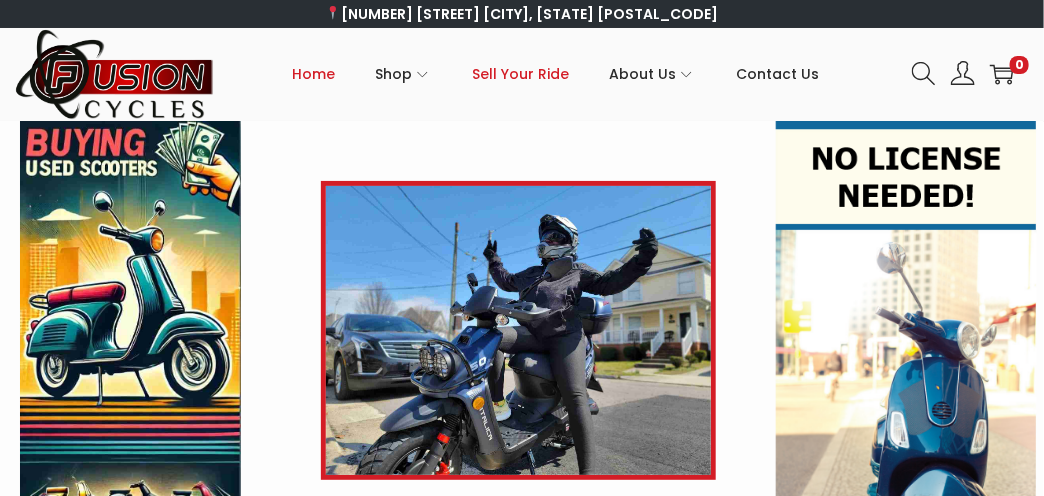 click on "Sell Your Ride" at bounding box center [521, 74] 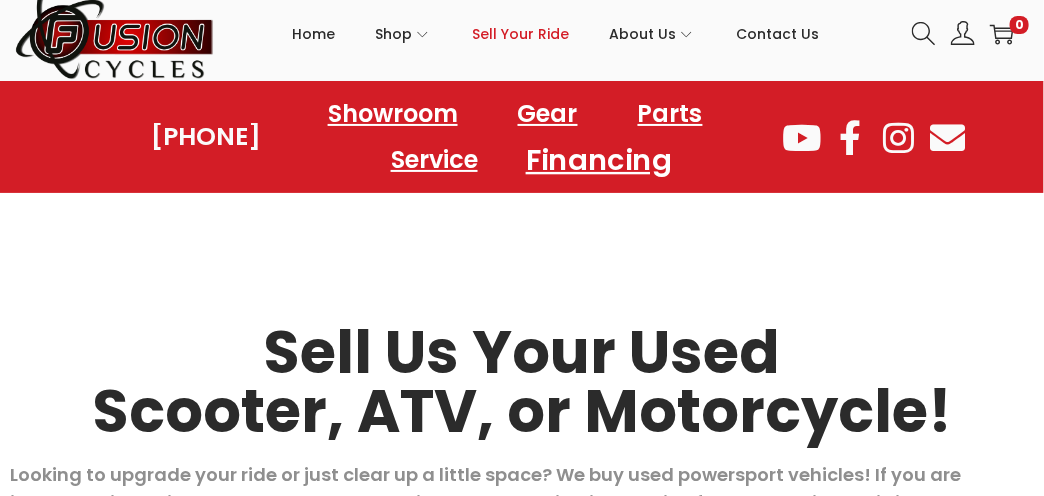 scroll, scrollTop: 0, scrollLeft: 0, axis: both 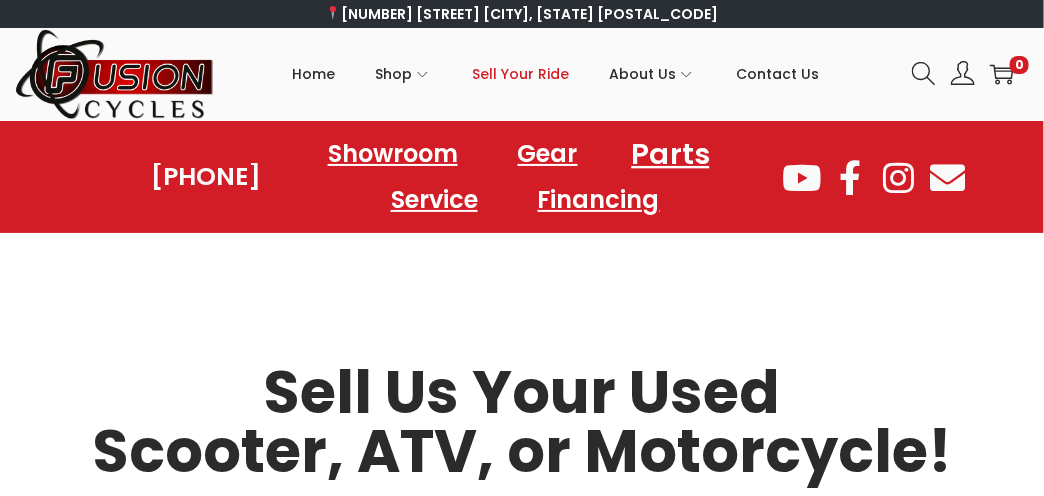 click on "Parts" 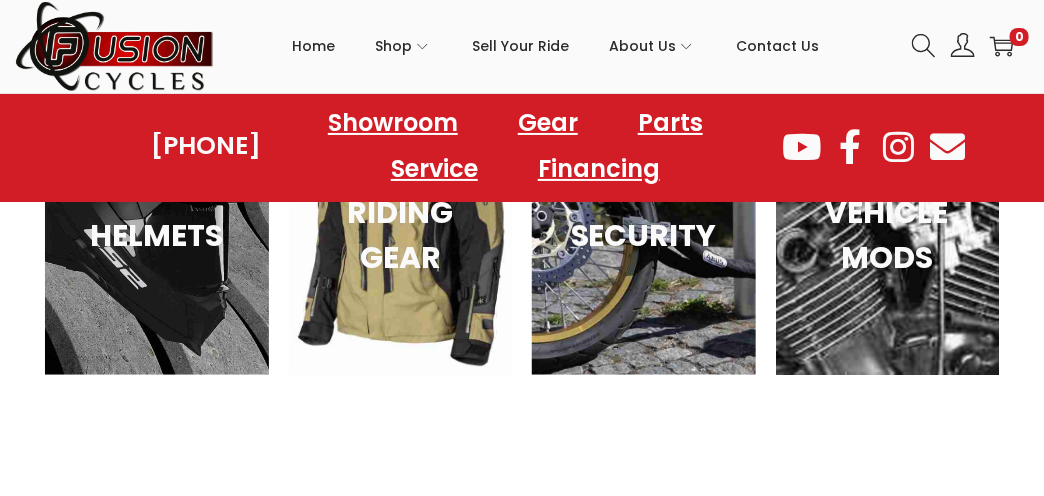 scroll, scrollTop: 2900, scrollLeft: 0, axis: vertical 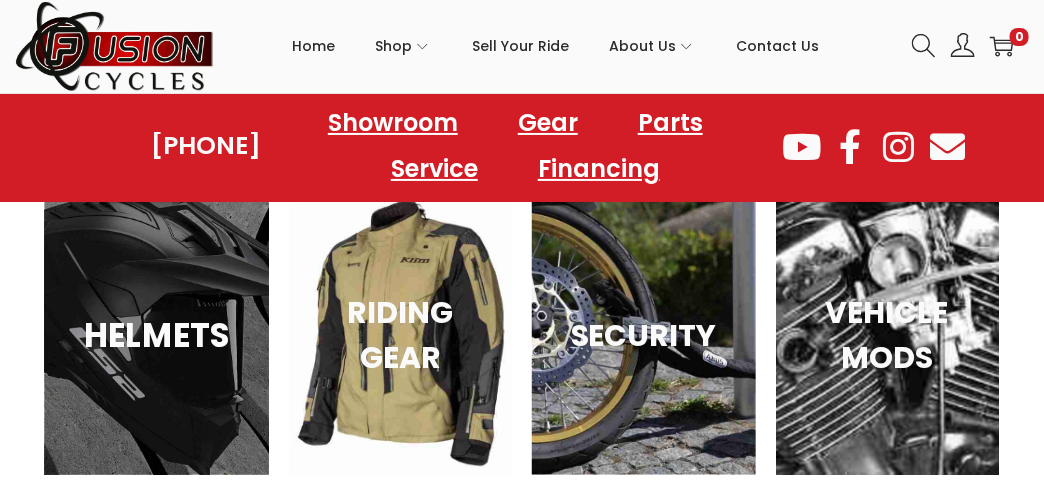 click on "HELMETS" at bounding box center (157, 335) 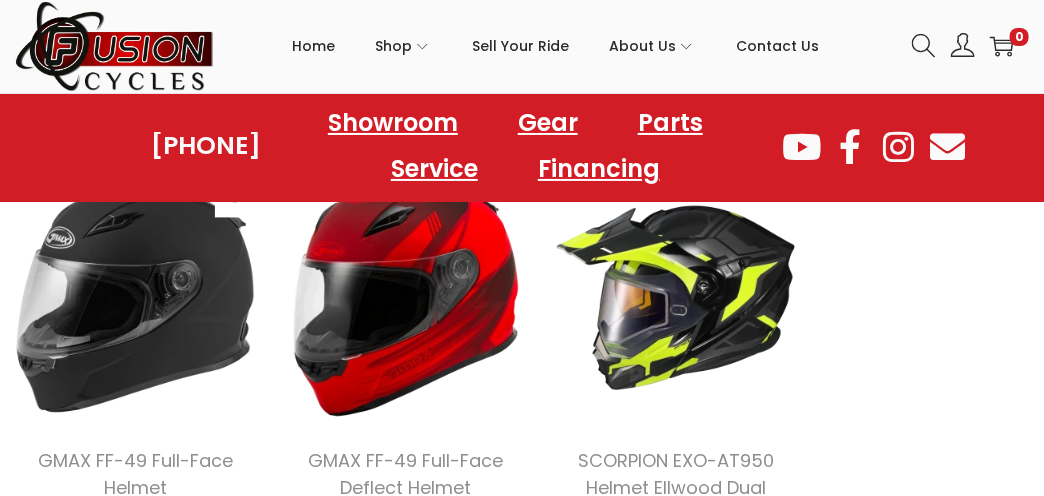 scroll, scrollTop: 1300, scrollLeft: 0, axis: vertical 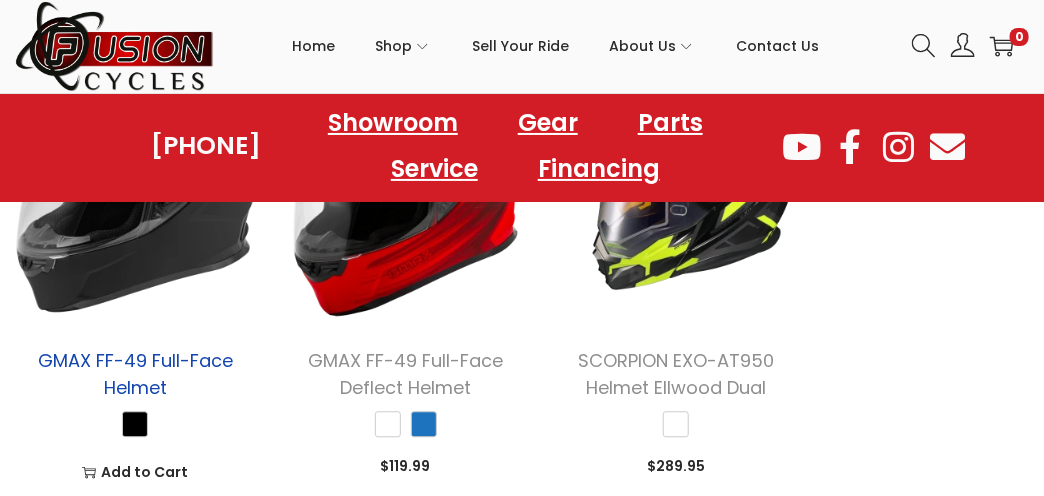 click on "GMAX FF-49 Full-Face Helmet" at bounding box center [135, 374] 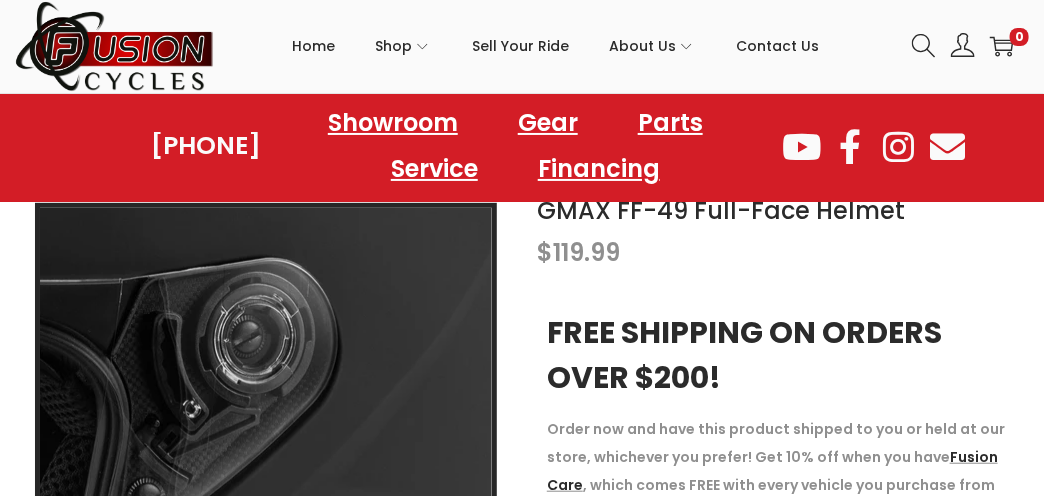 scroll, scrollTop: 100, scrollLeft: 0, axis: vertical 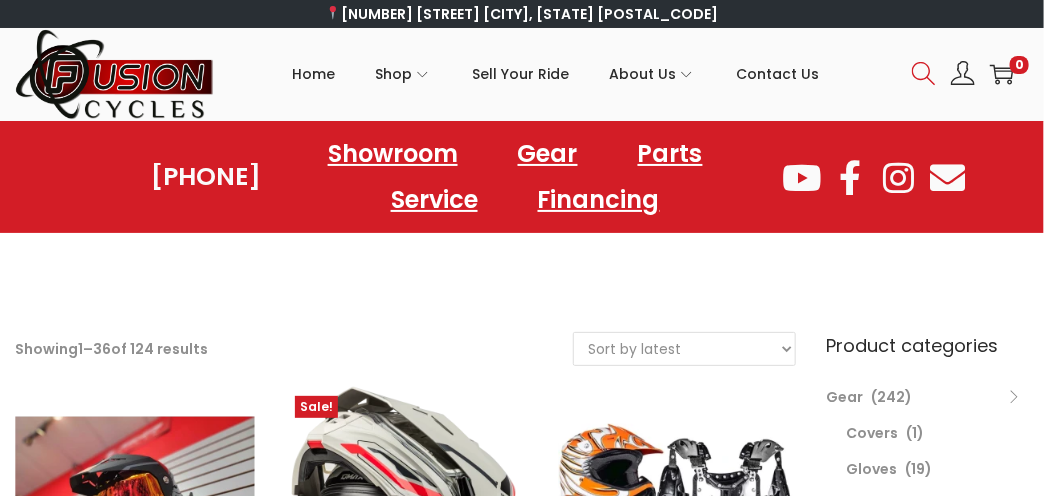 click 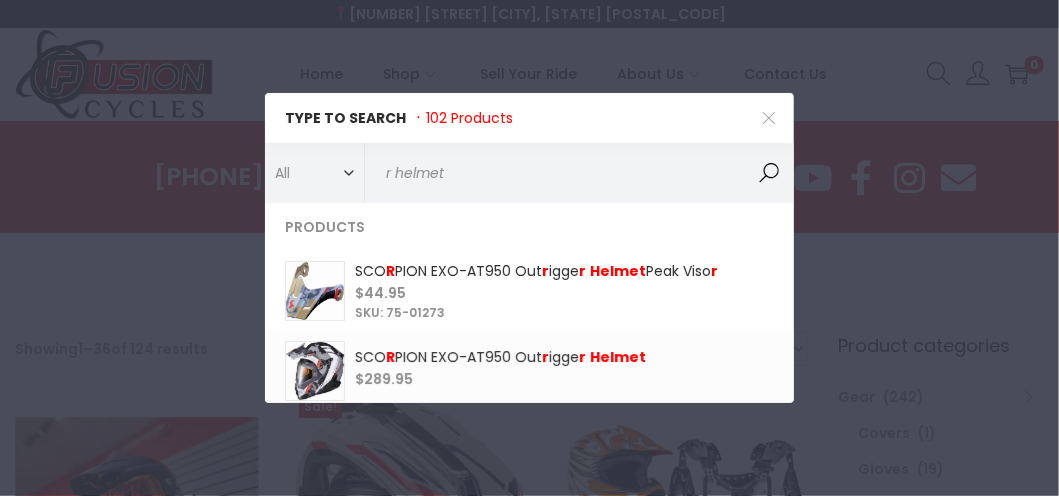 click on "r helmet" at bounding box center (580, 173) 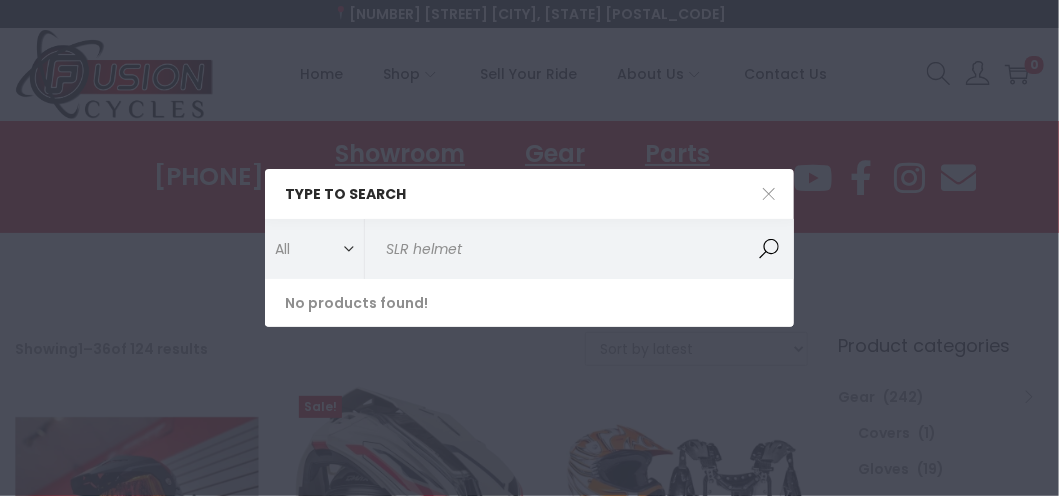 click on "SLR helmet" at bounding box center (580, 249) 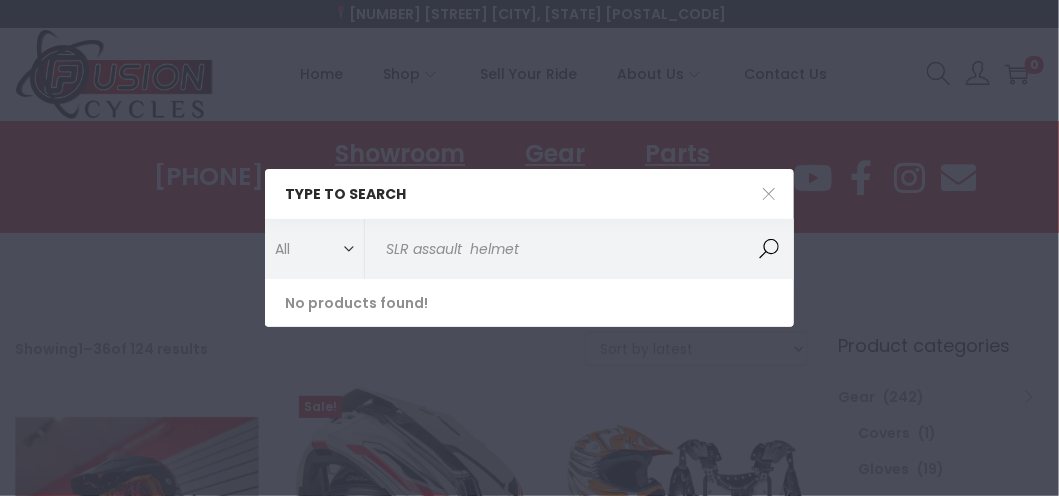 type on "SLR assault  helmet" 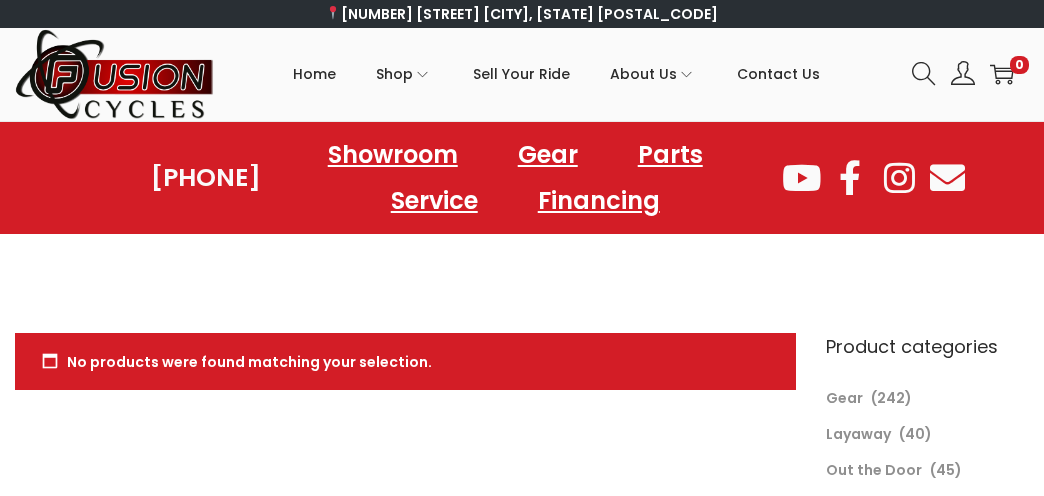 type 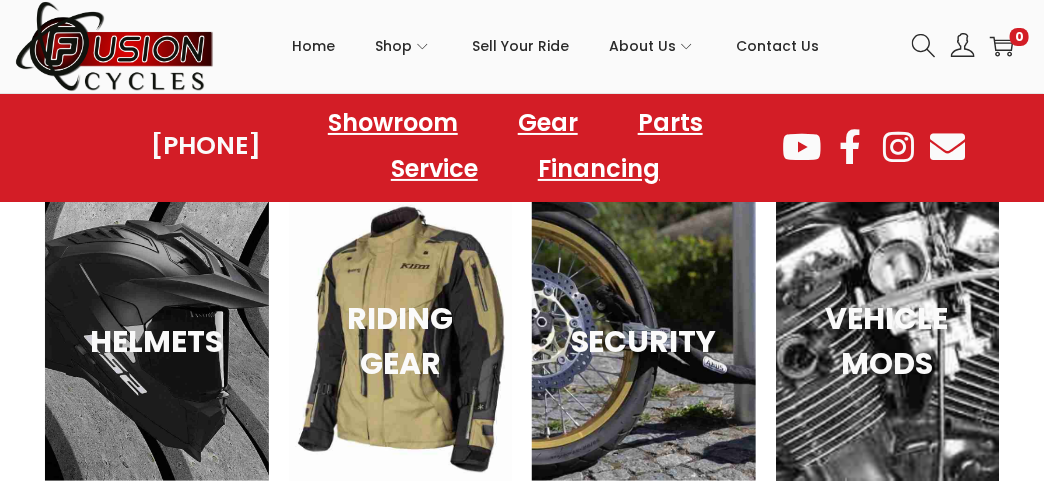 scroll, scrollTop: 500, scrollLeft: 0, axis: vertical 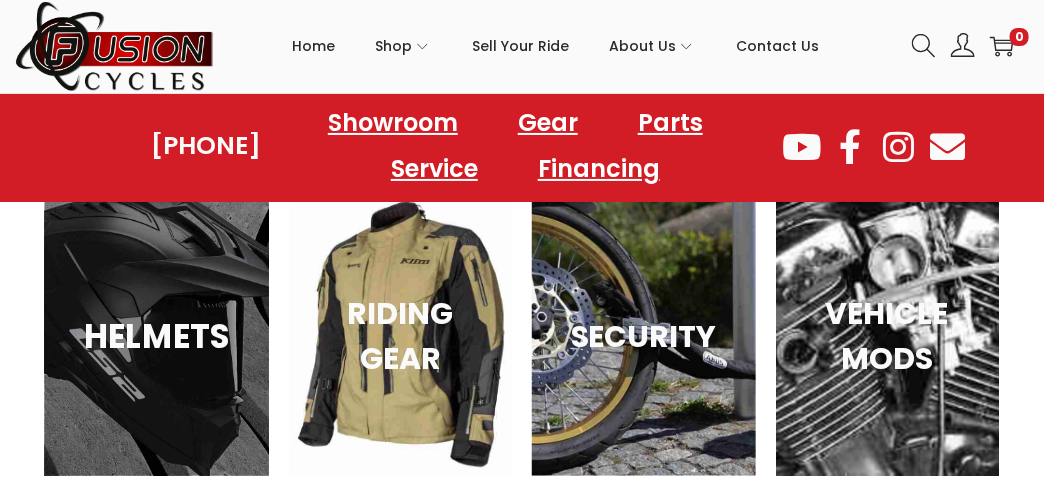 click on "HELMETS" at bounding box center [156, 336] 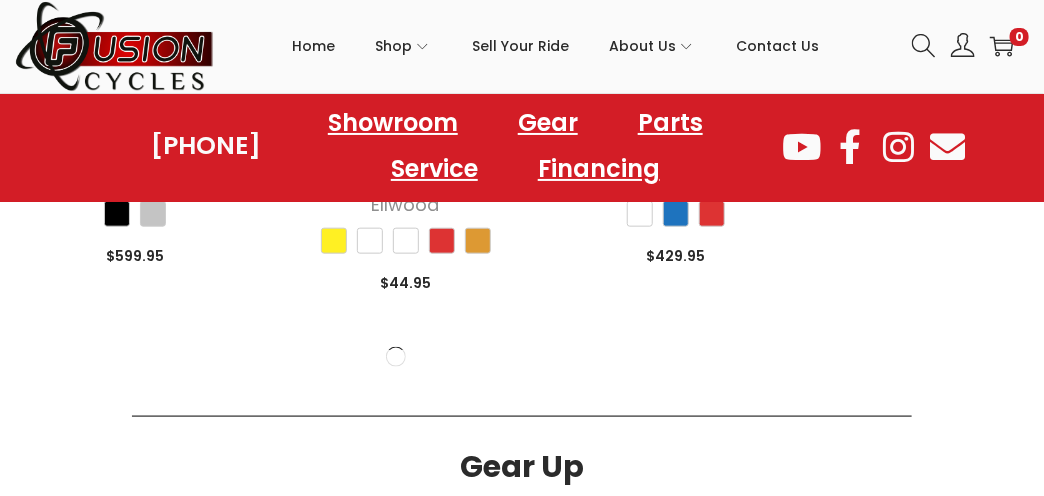 scroll, scrollTop: 3000, scrollLeft: 0, axis: vertical 